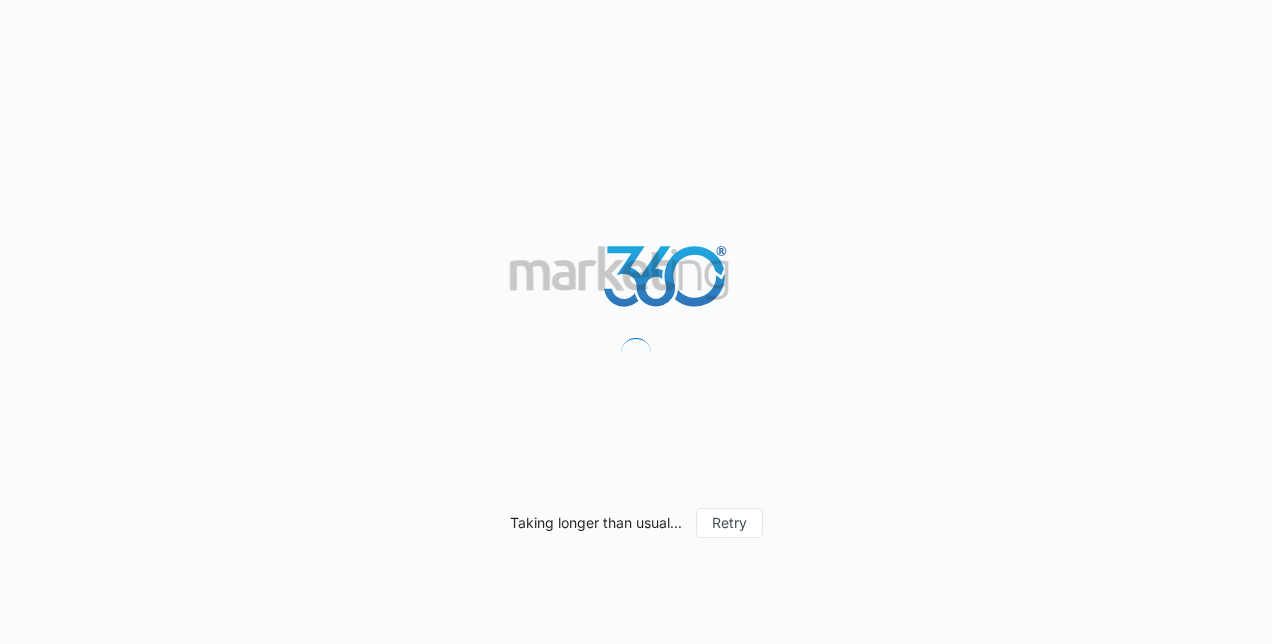scroll, scrollTop: 0, scrollLeft: 0, axis: both 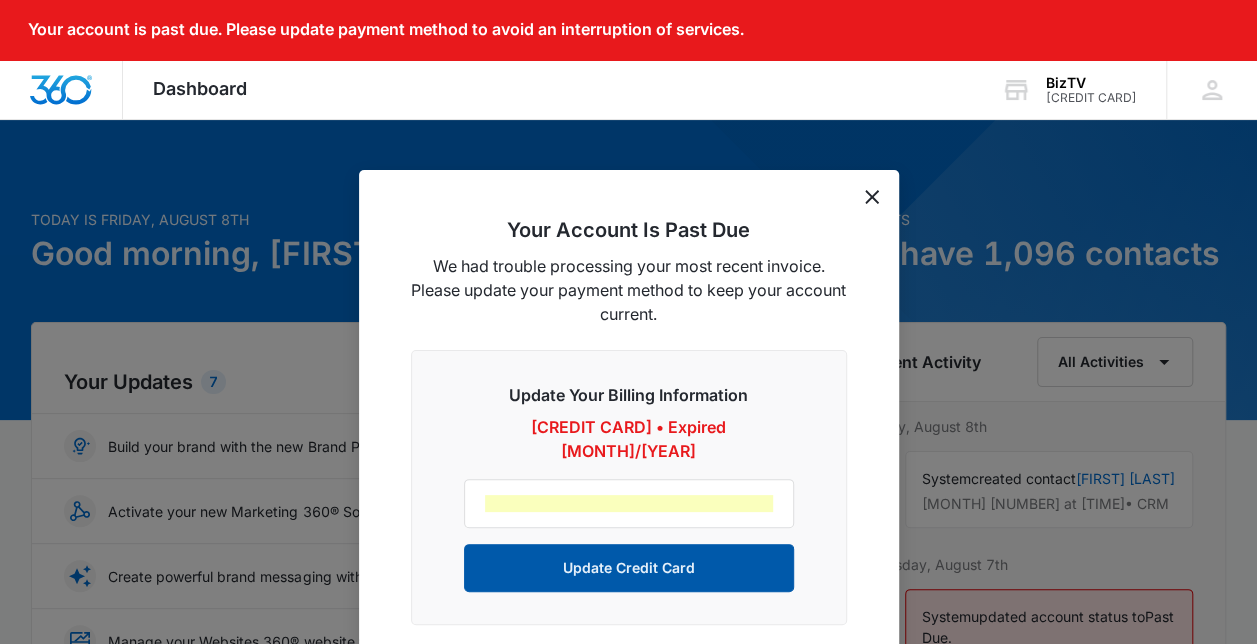 click on "Update Credit Card" at bounding box center [629, 568] 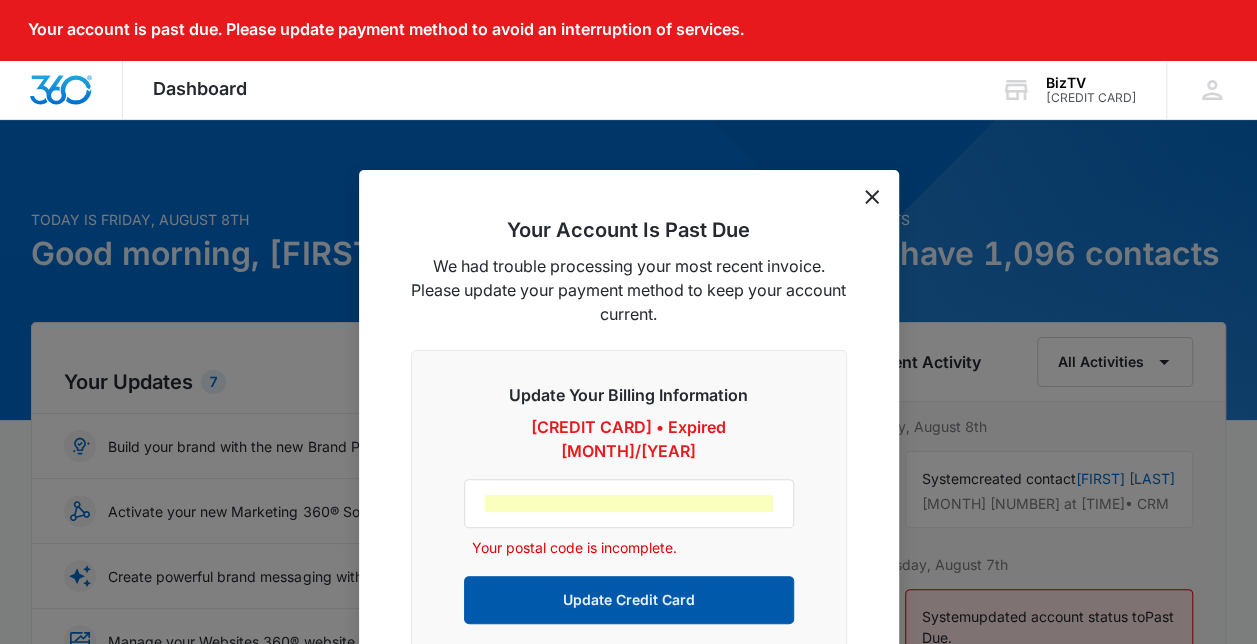 click on "Update Credit Card" at bounding box center [629, 600] 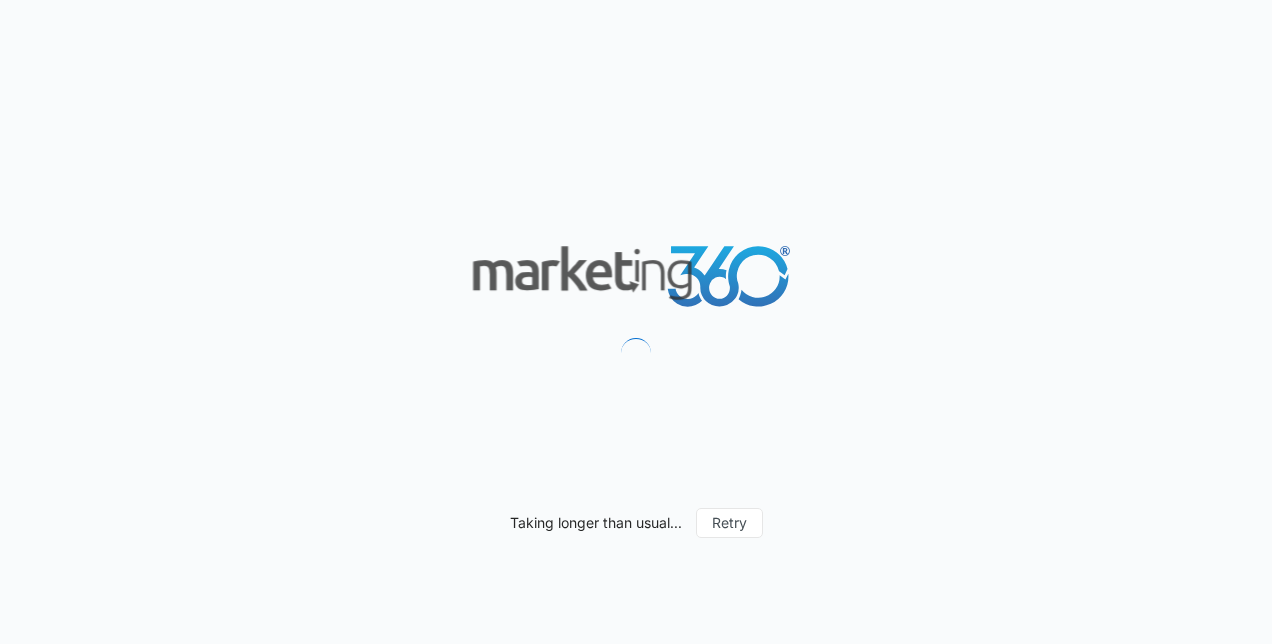 scroll, scrollTop: 0, scrollLeft: 0, axis: both 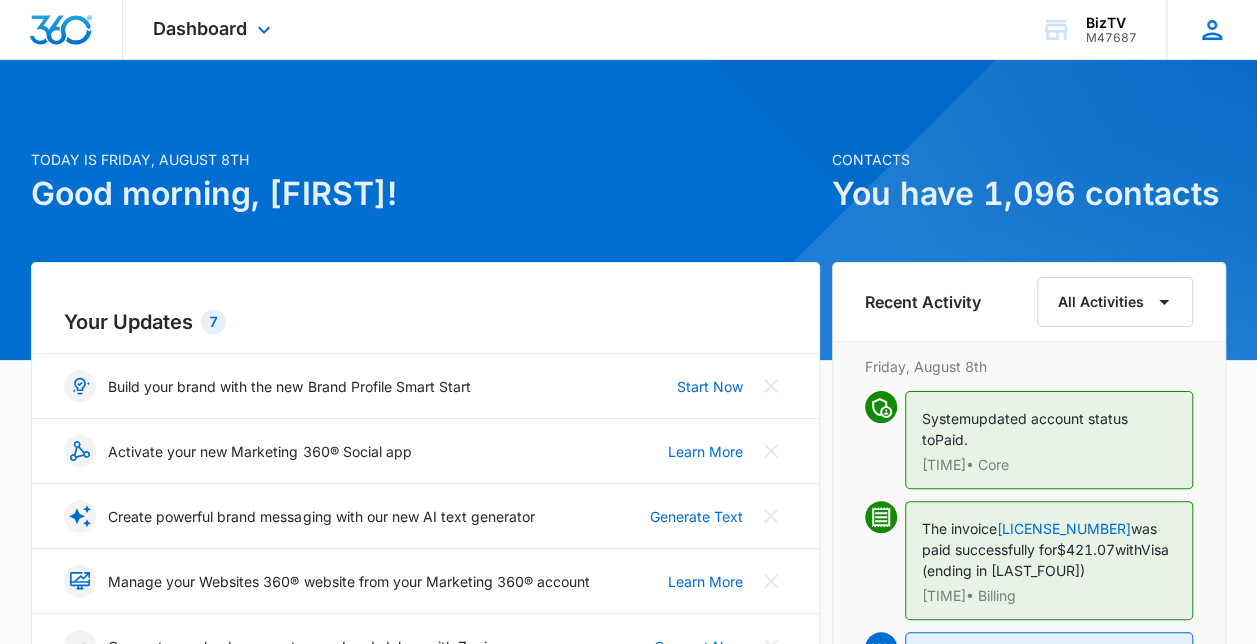 click 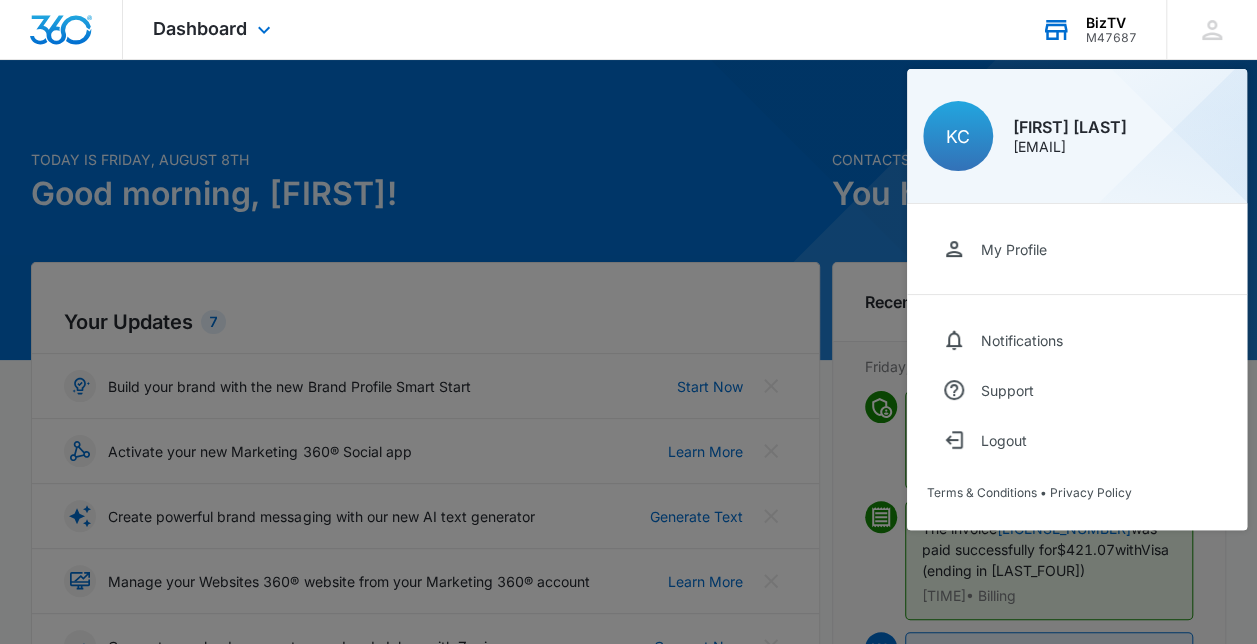 click on "BizTV" at bounding box center (1111, 23) 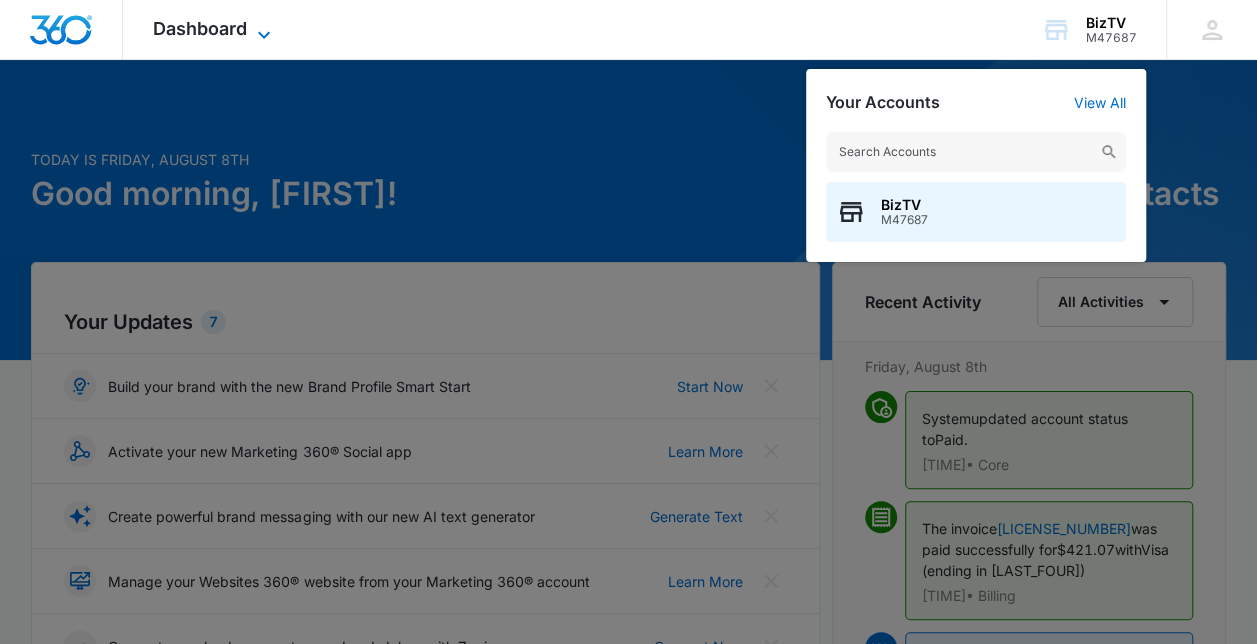 click on "Dashboard" at bounding box center [200, 28] 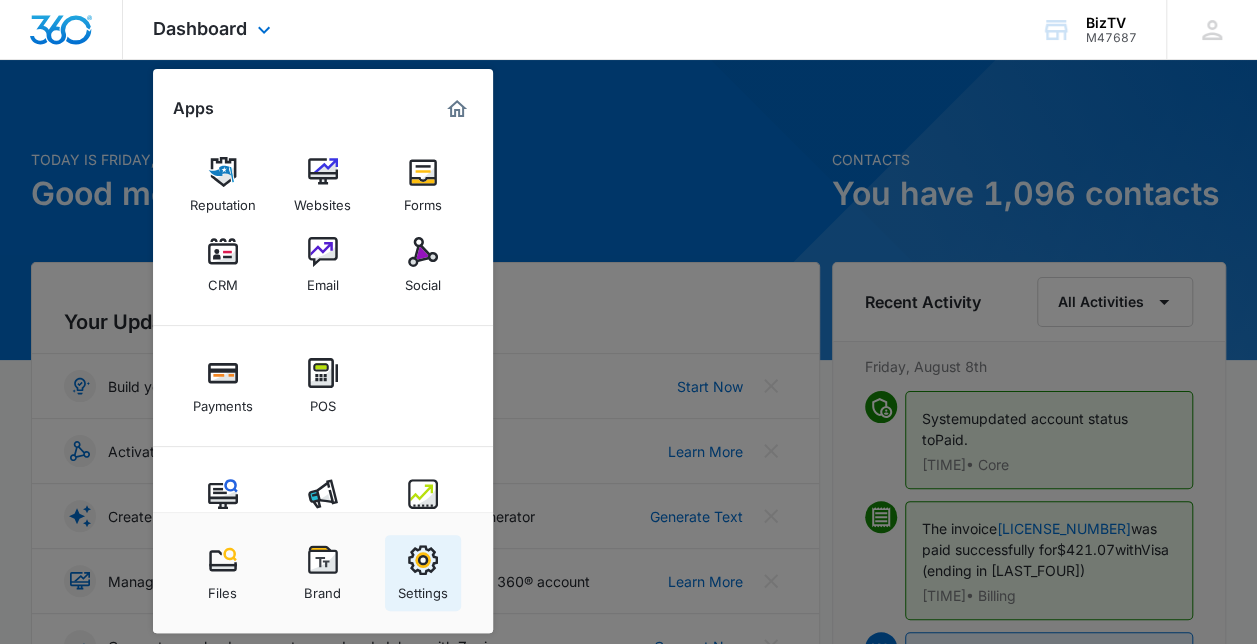 click at bounding box center (423, 560) 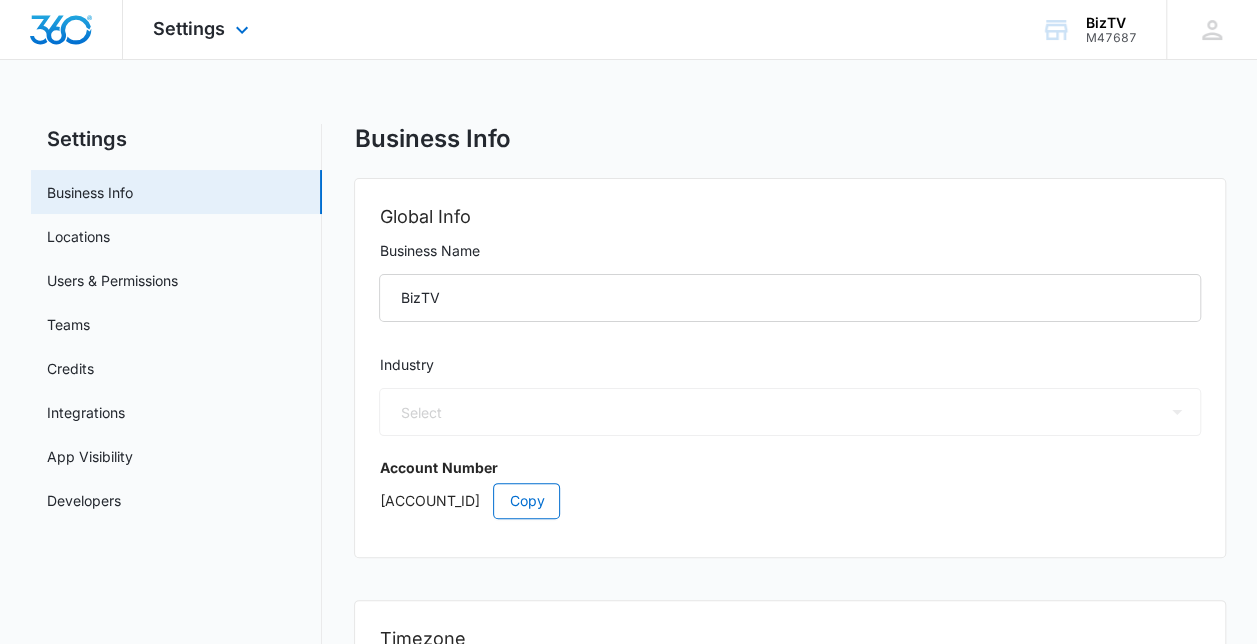 select on "US" 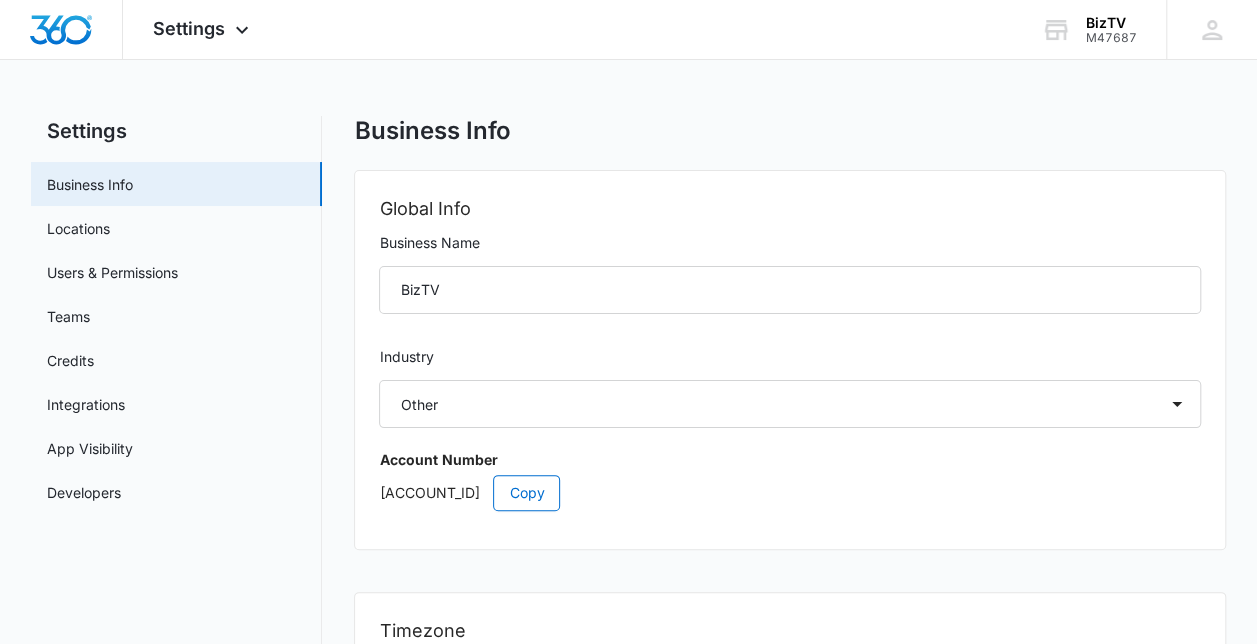 scroll, scrollTop: 0, scrollLeft: 0, axis: both 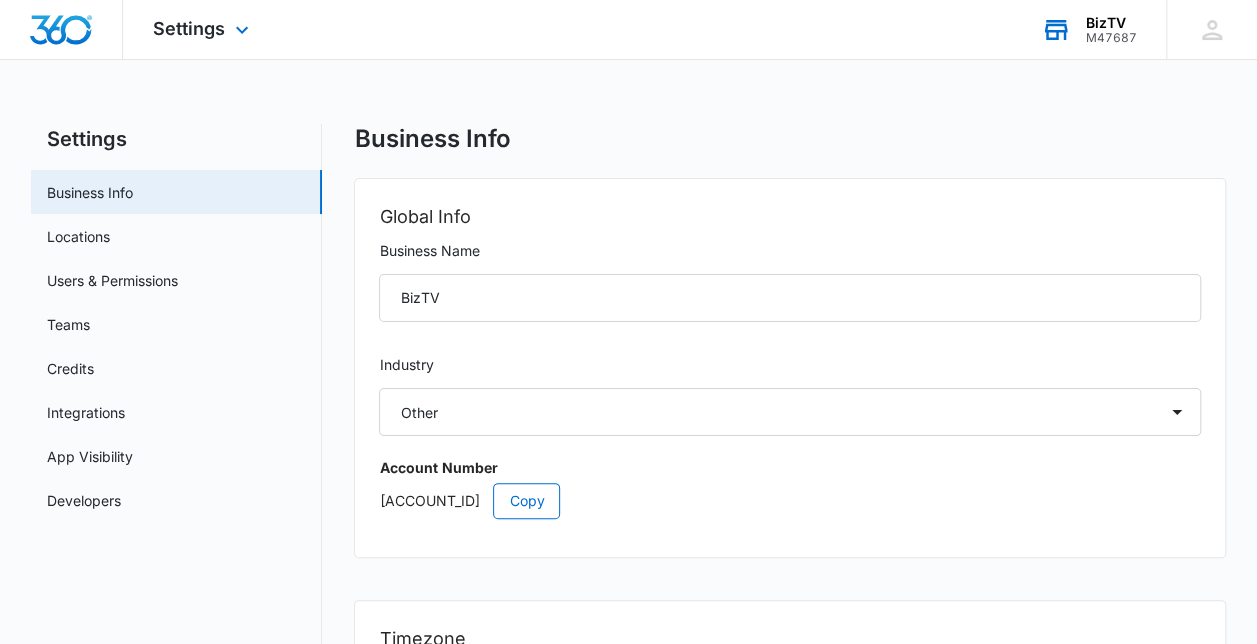 click on "M47687" at bounding box center [1111, 38] 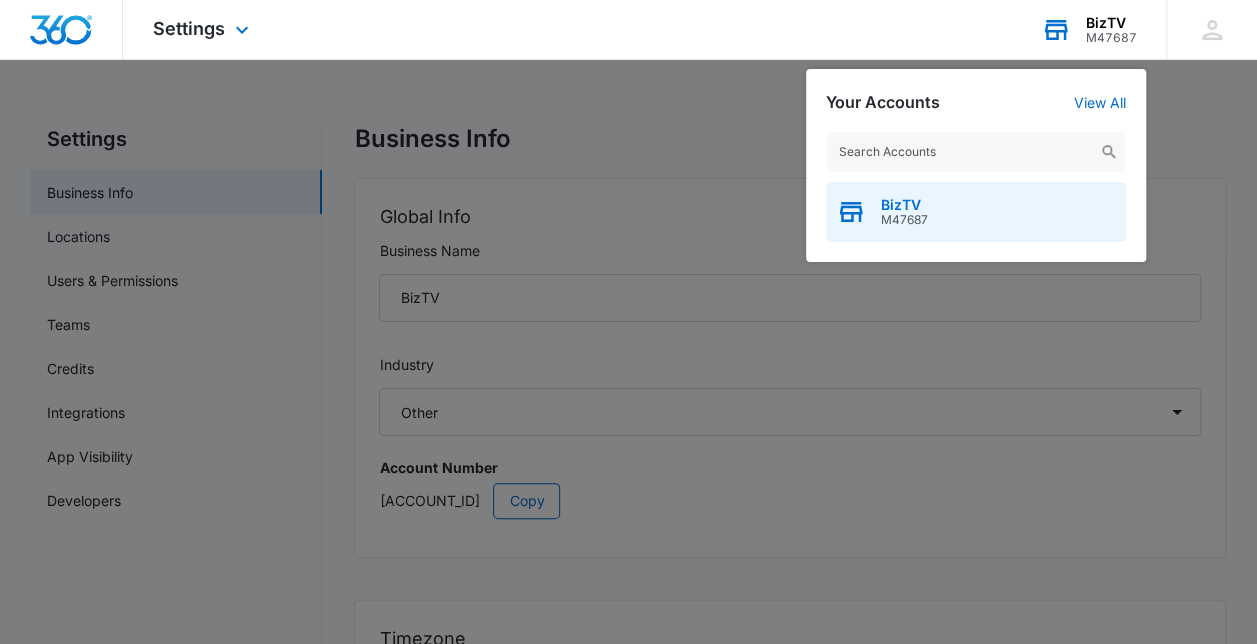 click on "BizTV M47687" at bounding box center (976, 212) 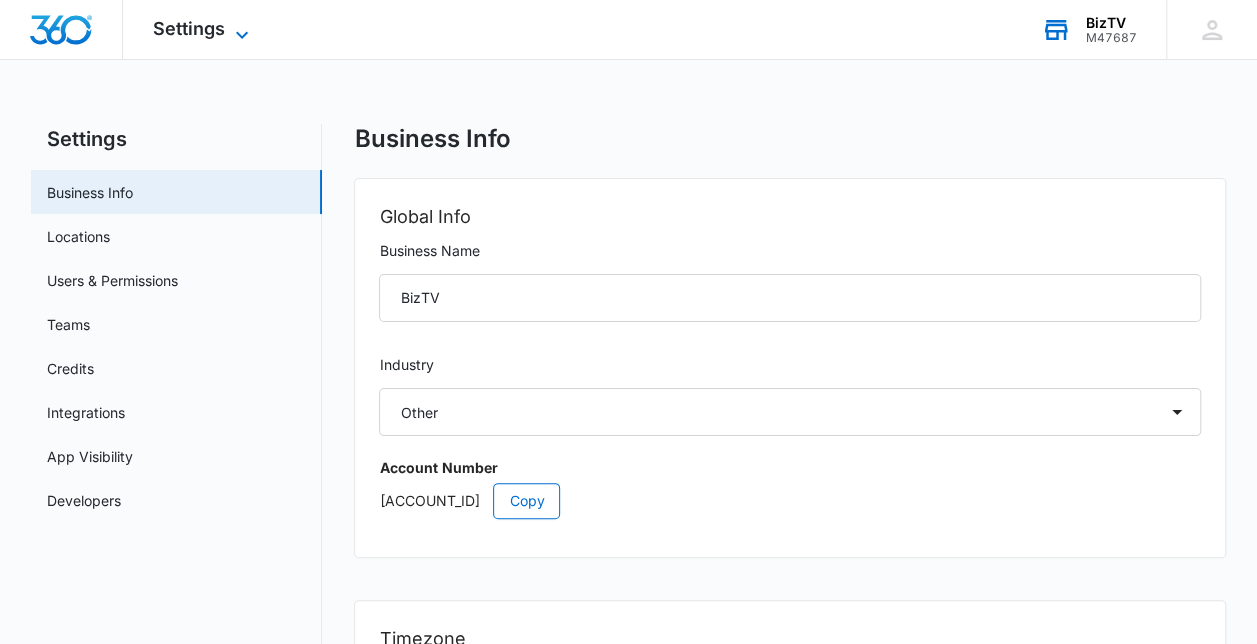 click on "Settings" at bounding box center (189, 28) 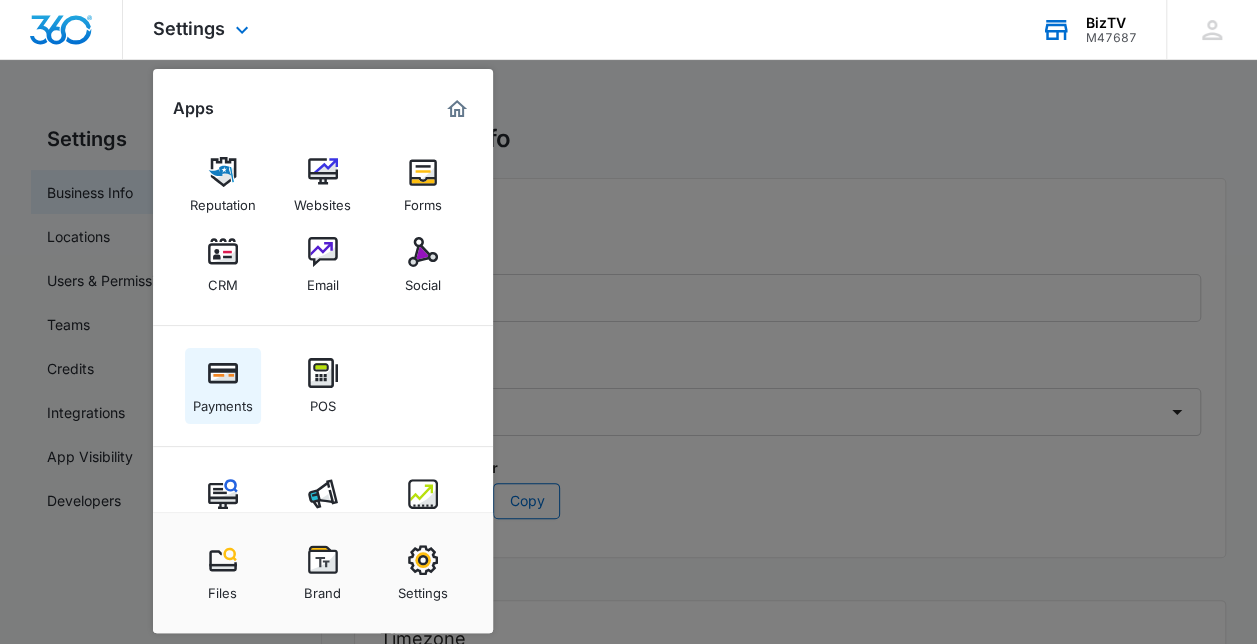 click at bounding box center (223, 373) 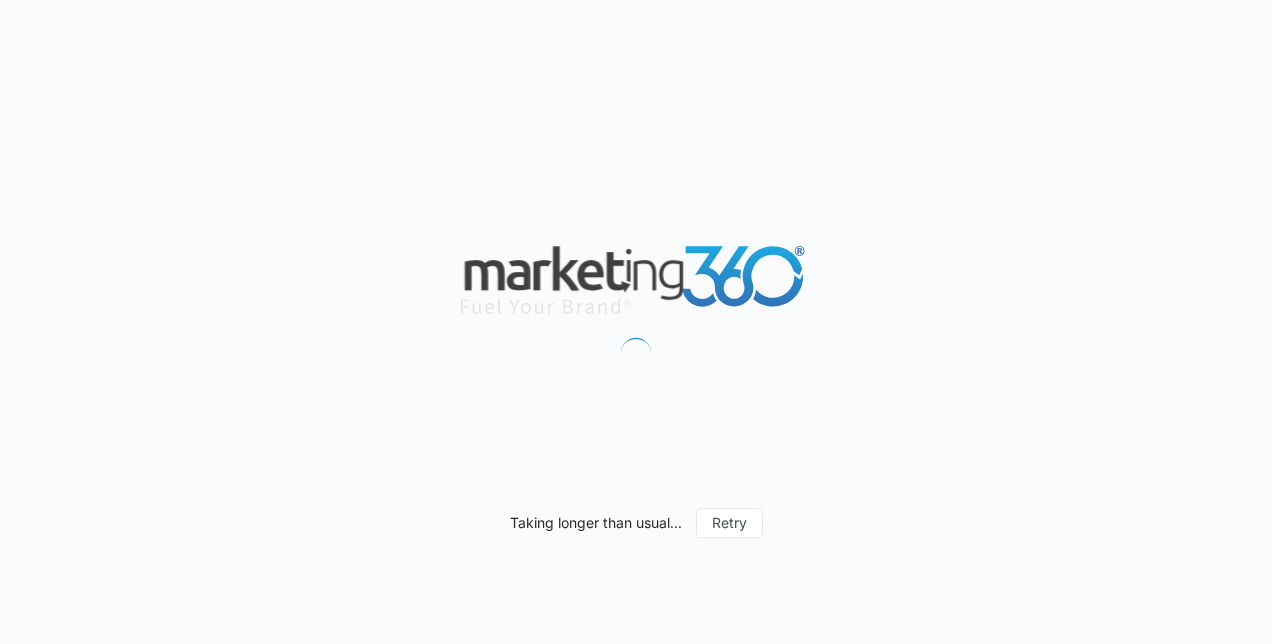 scroll, scrollTop: 0, scrollLeft: 0, axis: both 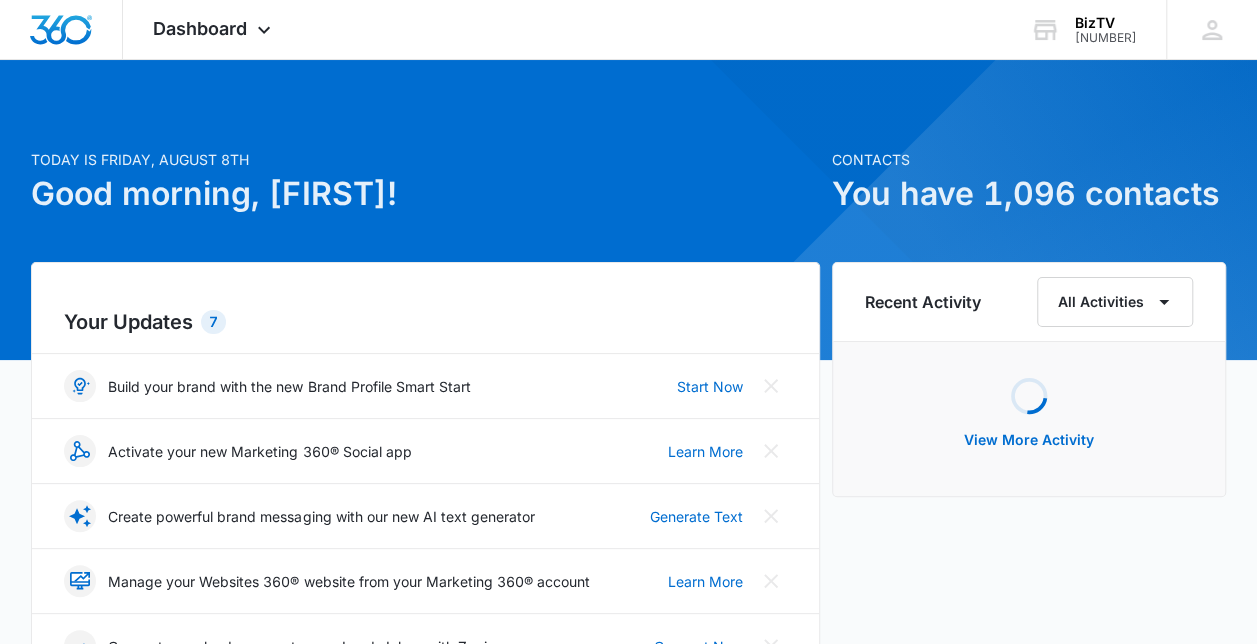 click on "Your Updates 7 Build your brand with the new Brand Profile Smart Start Start Now Activate your new Marketing 360® Social app Learn More Create powerful brand messaging with our new AI text generator Generate Text Manage your Websites 360® website from your Marketing 360® account Learn More Connect more lead sources to your Leads Inbox with Zapier Connect Now Get Google Guaranteed and get more leads Start Verification Tap to Pay now available in the Marketing 360® Mobile App Learn More" at bounding box center (425, 543) 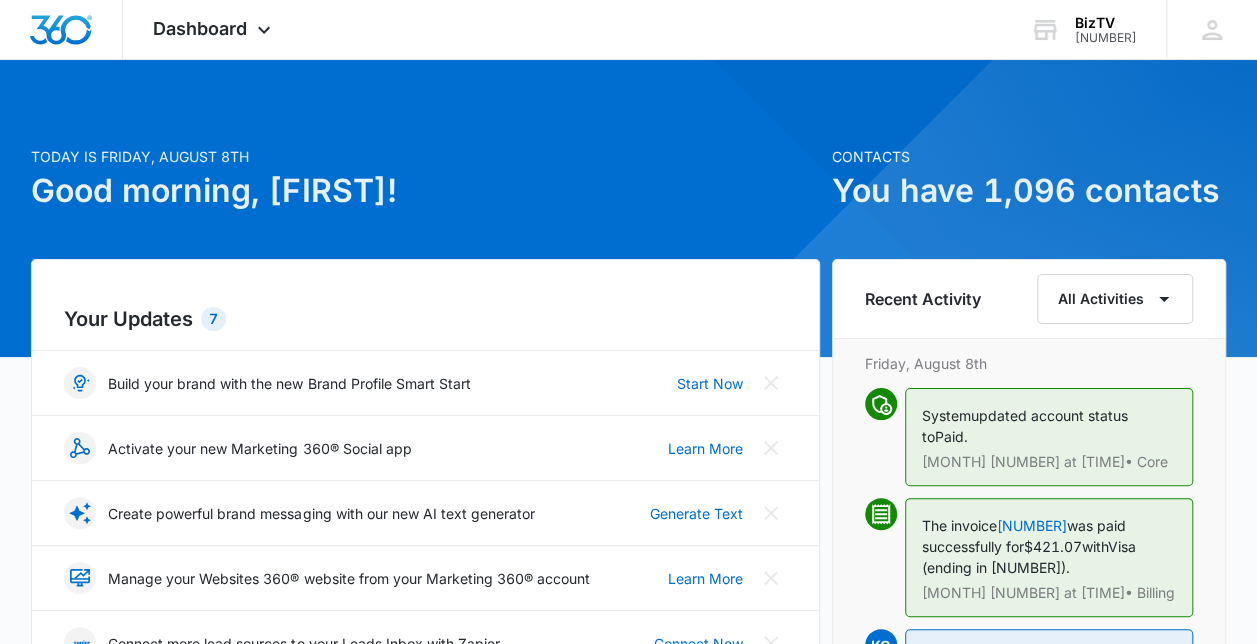 scroll, scrollTop: 0, scrollLeft: 0, axis: both 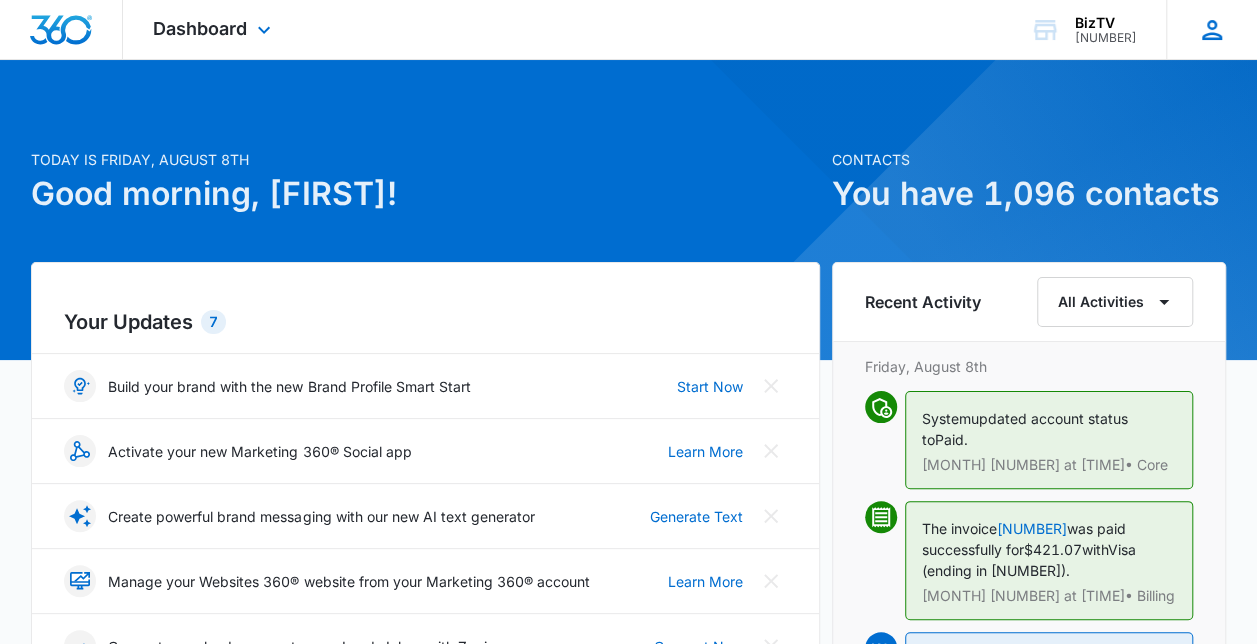 click 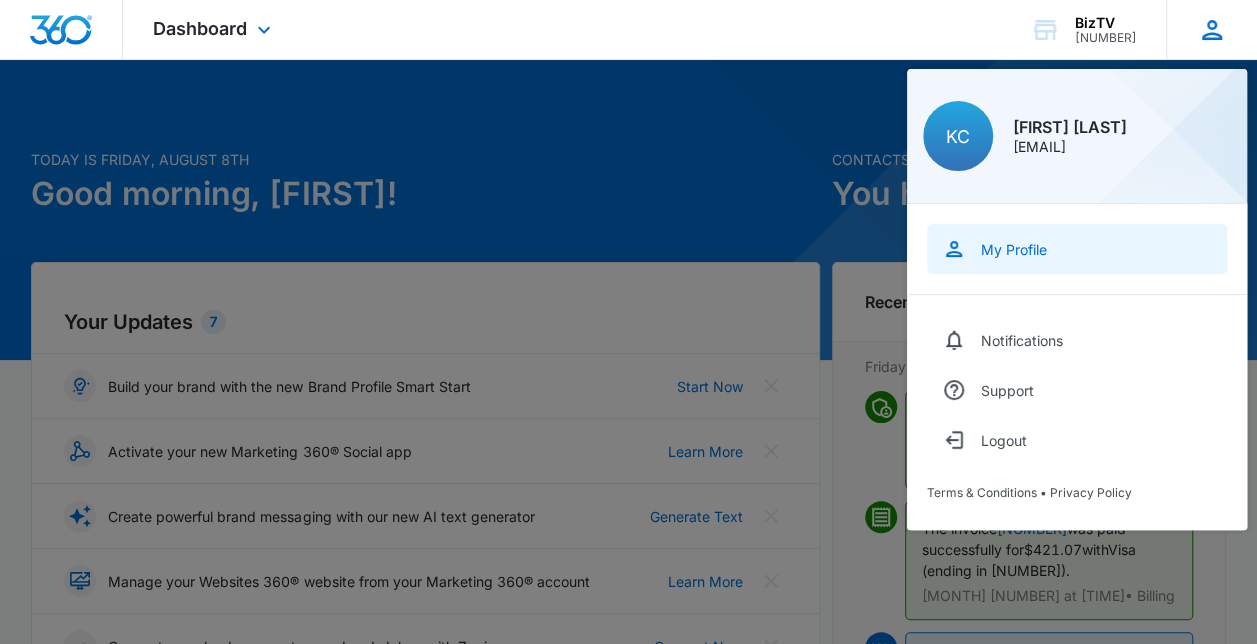 click on "My Profile" at bounding box center [1077, 249] 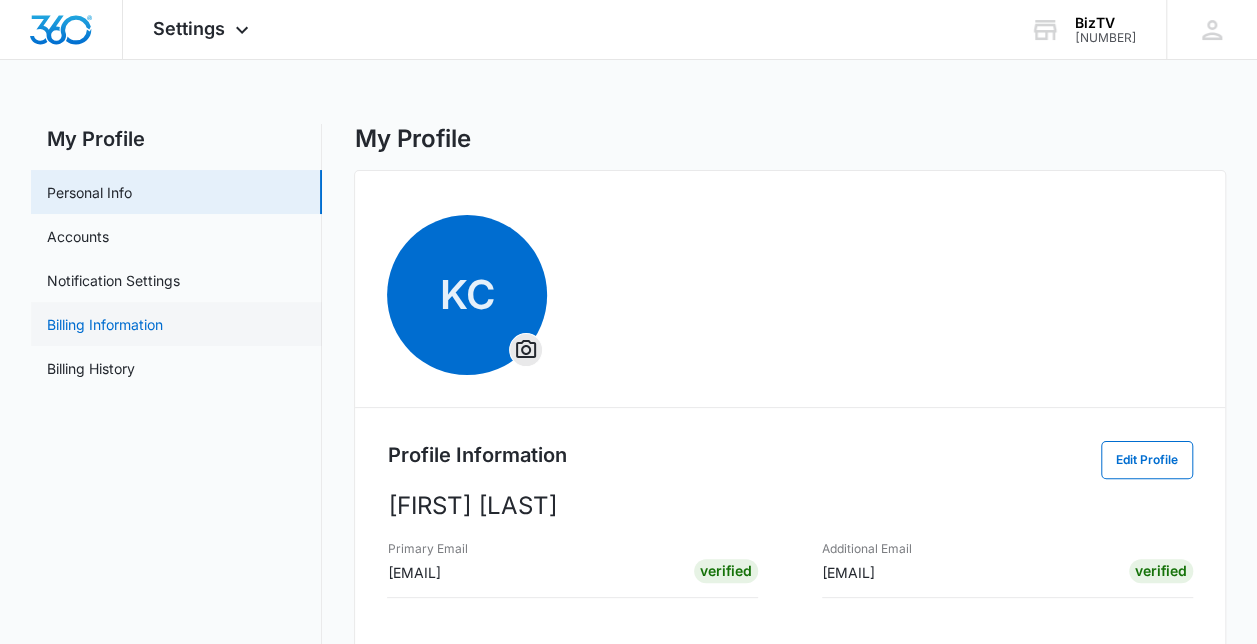 click on "Billing Information" at bounding box center [105, 324] 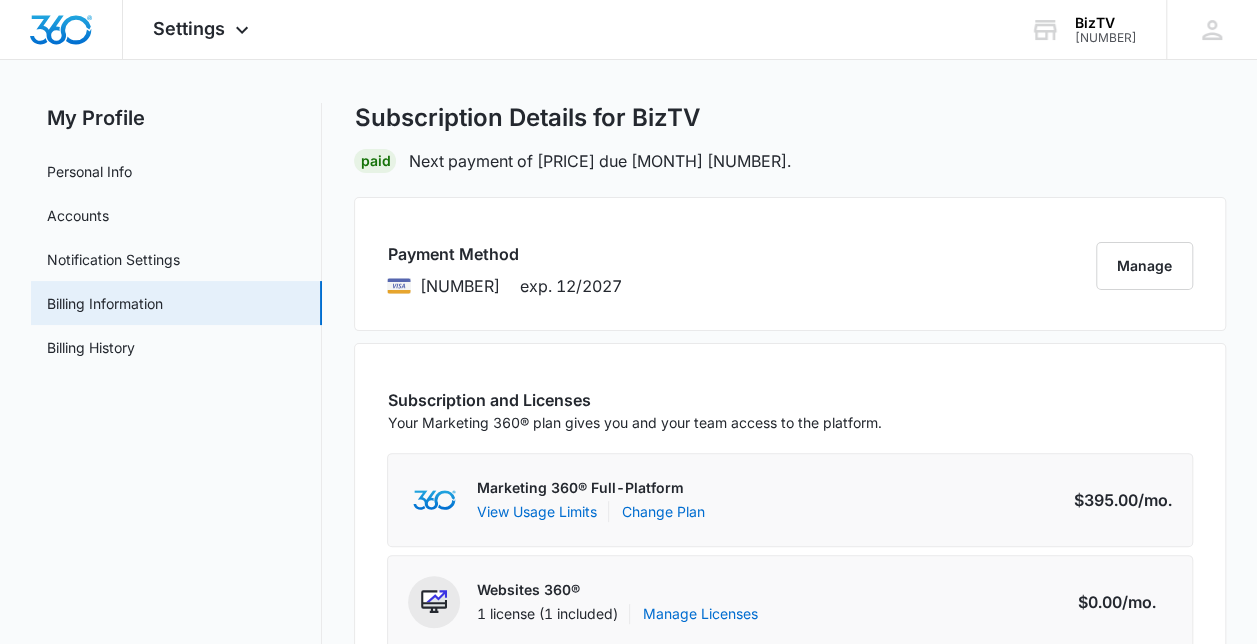 scroll, scrollTop: 20, scrollLeft: 0, axis: vertical 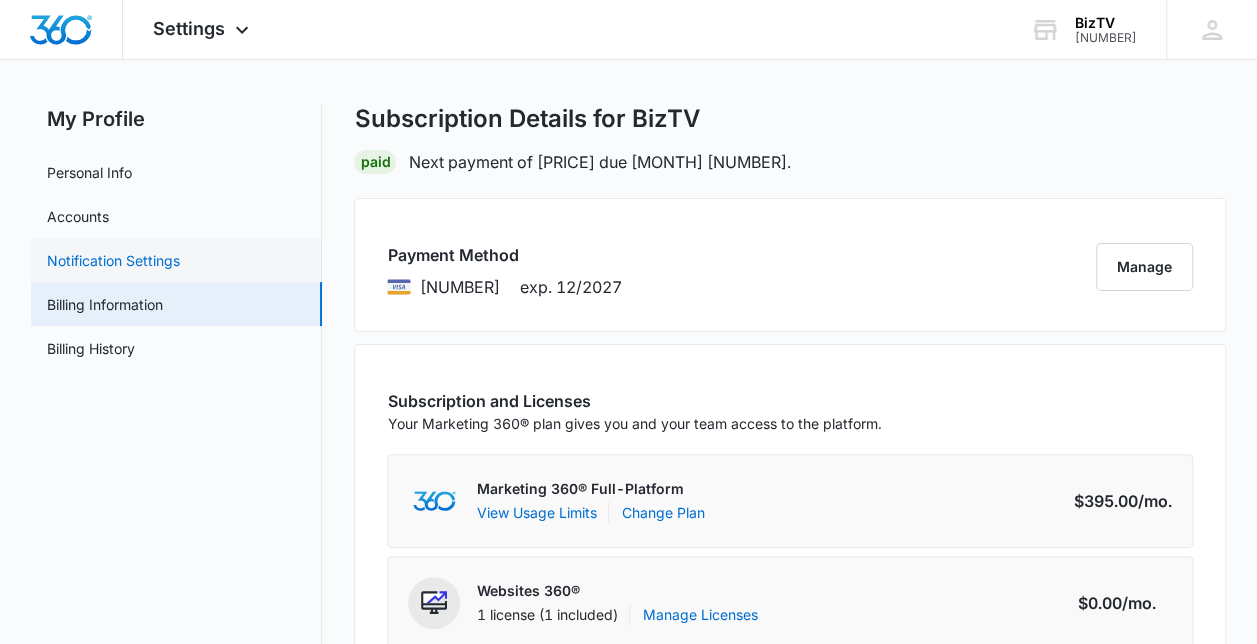 click on "Notification Settings" at bounding box center [113, 260] 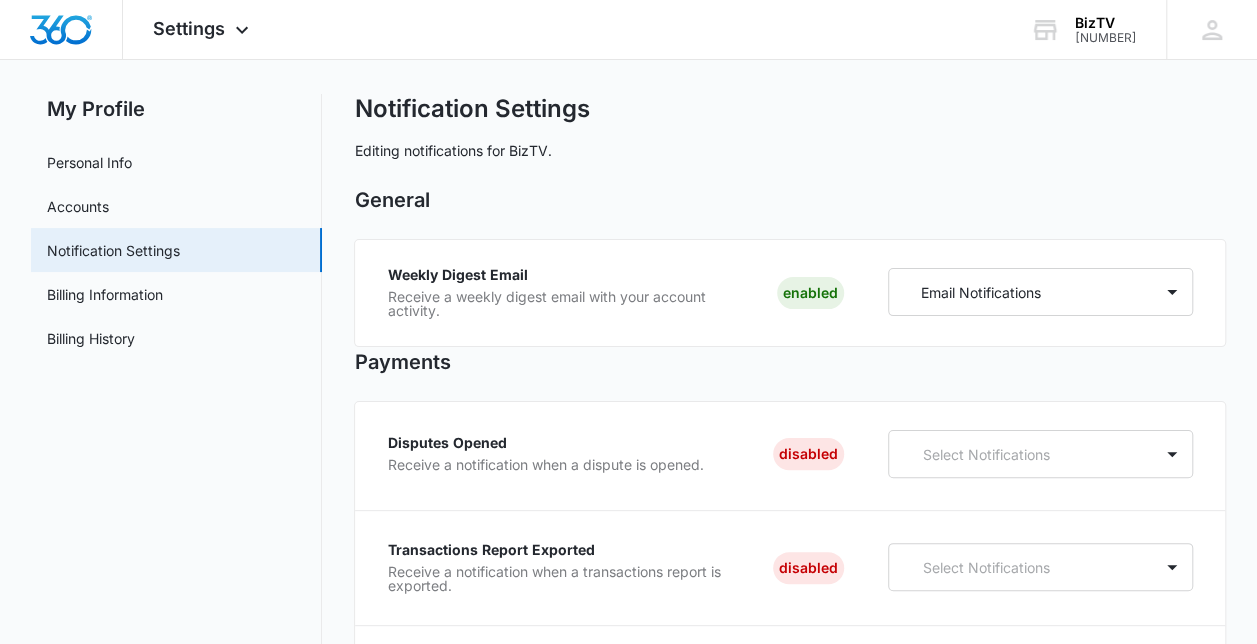 scroll, scrollTop: 0, scrollLeft: 0, axis: both 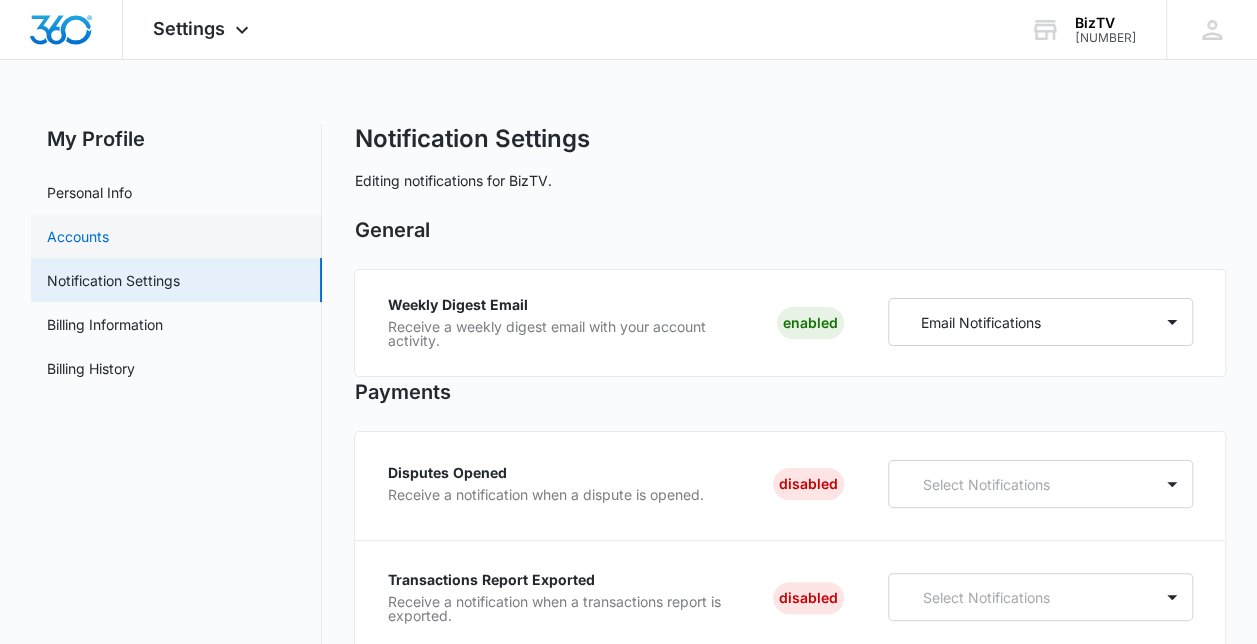 click on "Accounts" at bounding box center (78, 236) 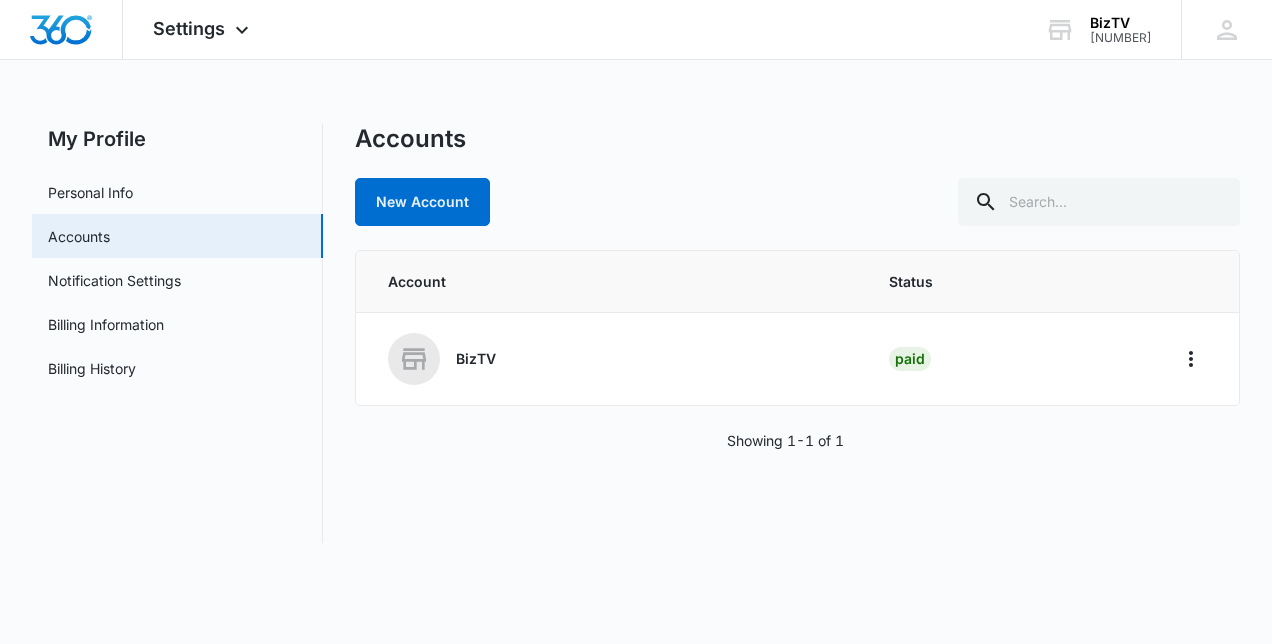 click on "My Profile Personal Info Accounts Notification Settings Billing Information Billing History" at bounding box center (177, 333) 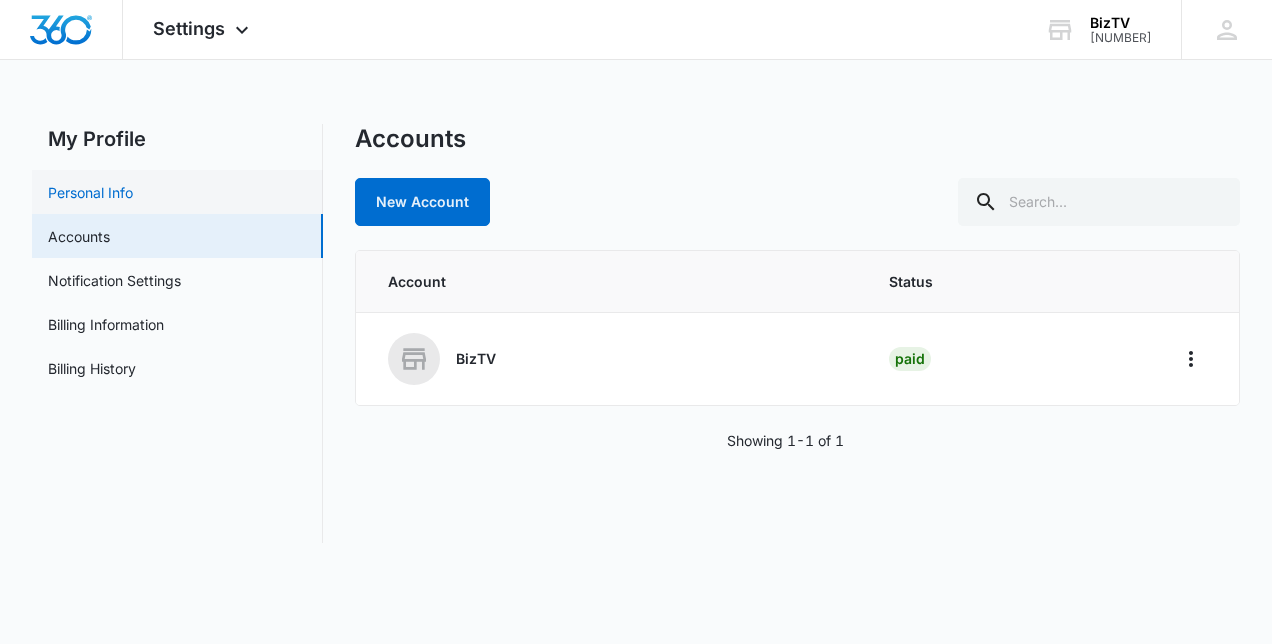 click on "Personal Info" at bounding box center [90, 192] 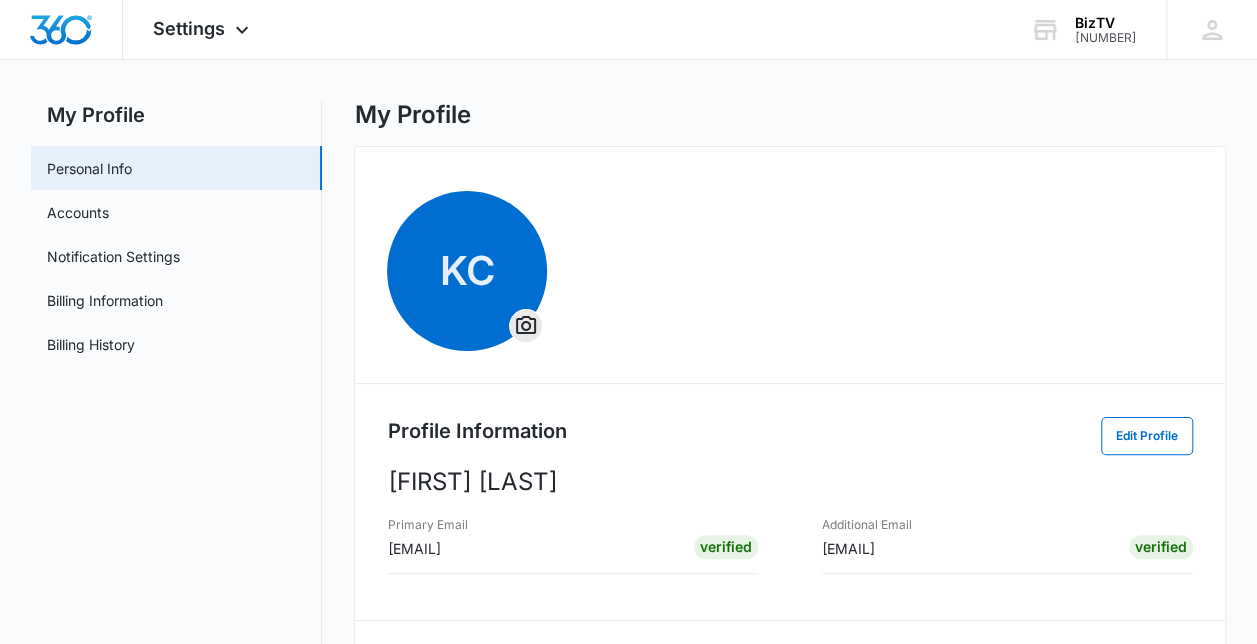 scroll, scrollTop: 0, scrollLeft: 0, axis: both 